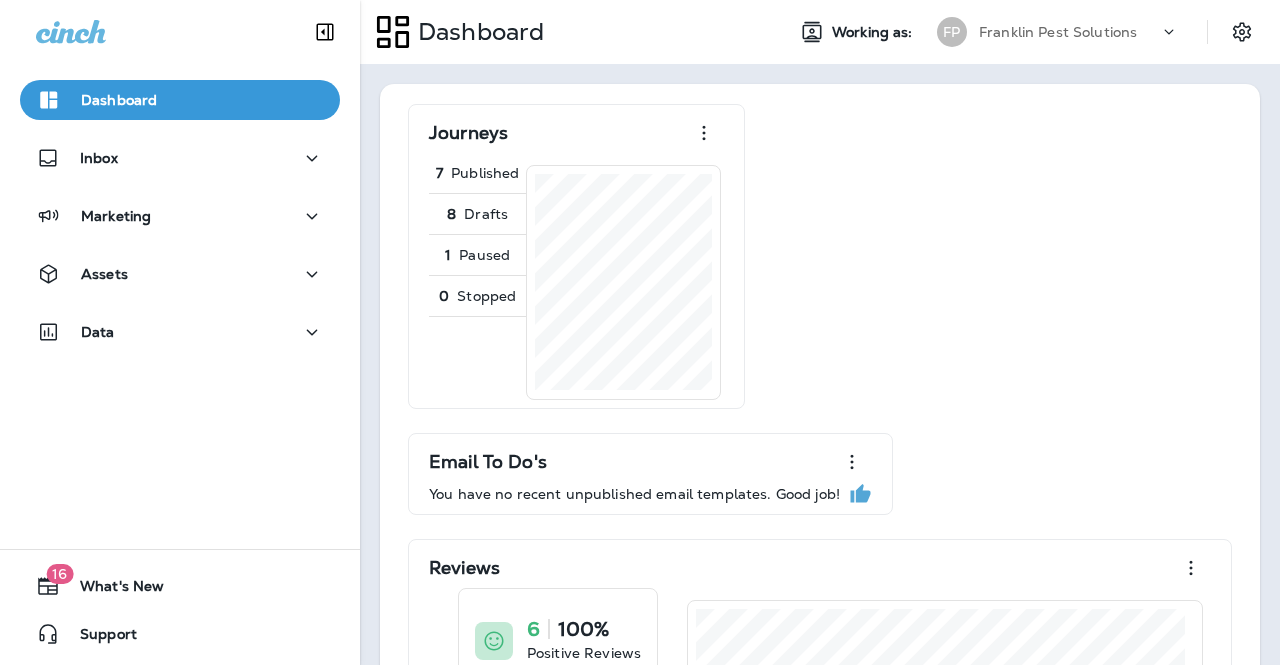 scroll, scrollTop: 0, scrollLeft: 0, axis: both 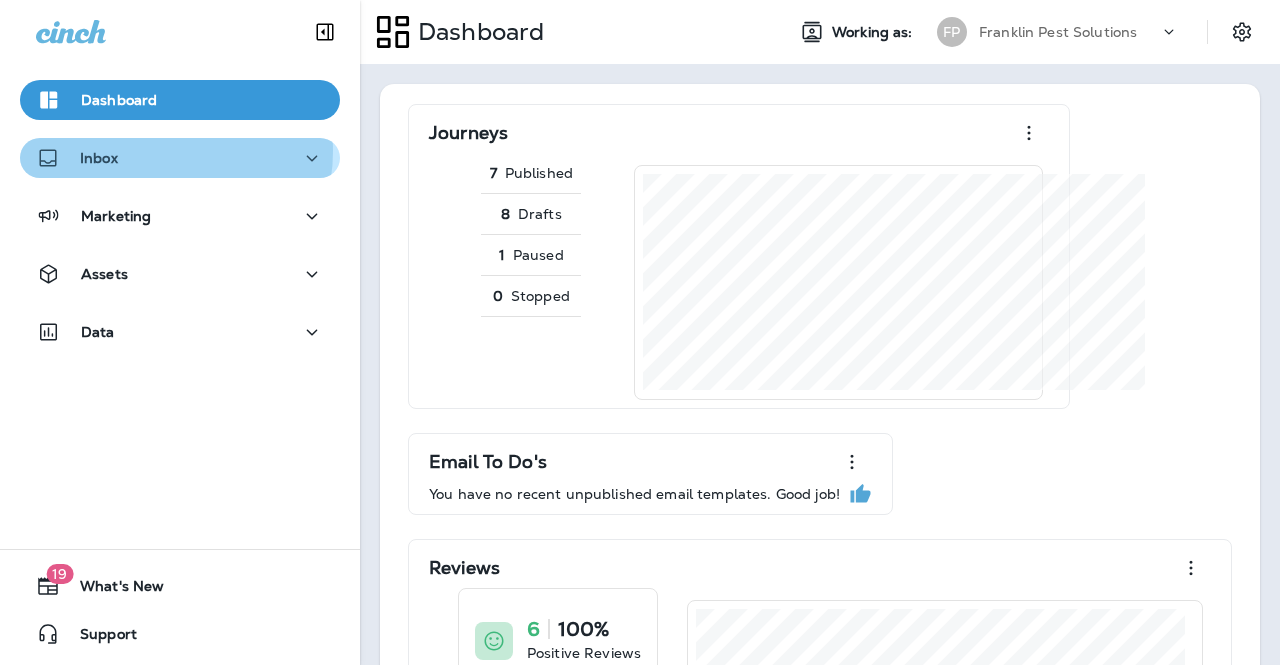 click on "Inbox" at bounding box center [180, 158] 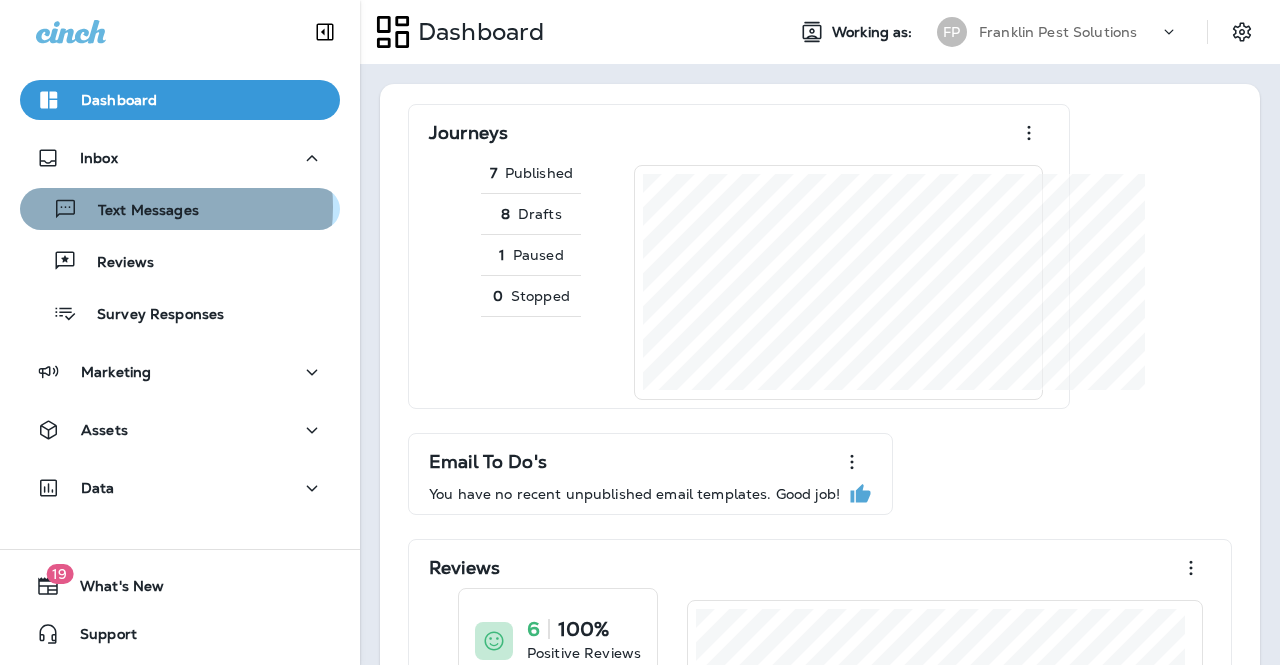 click on "Text Messages" at bounding box center [138, 211] 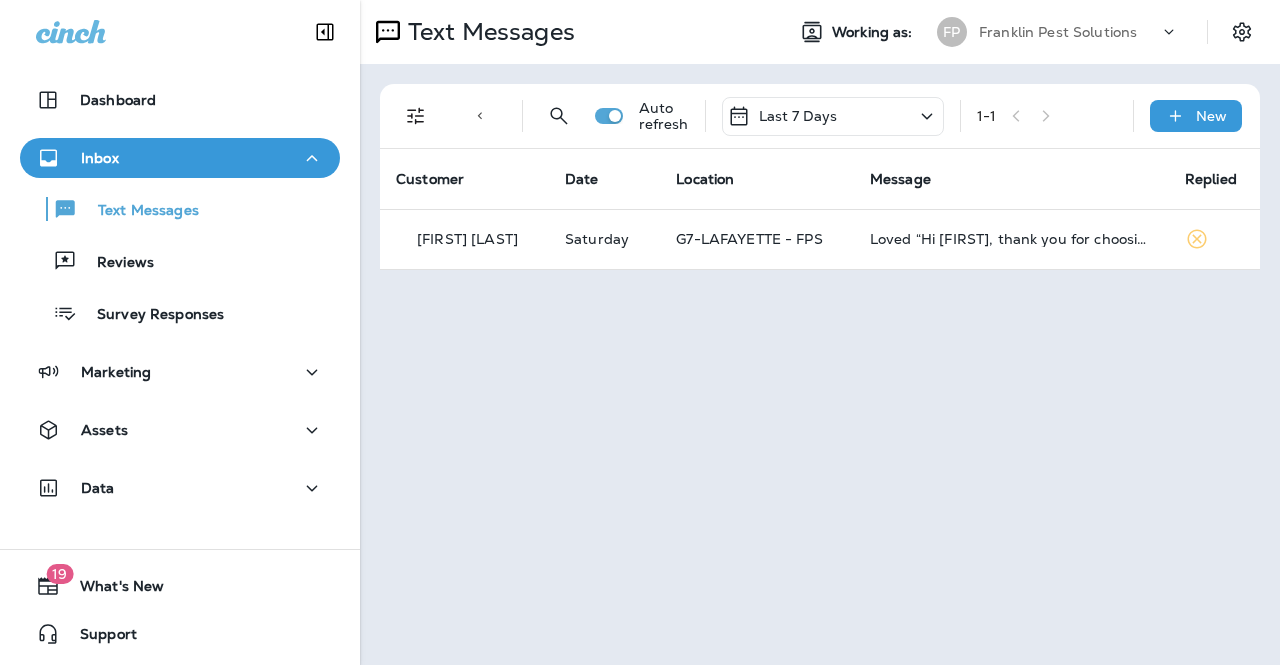click on "Text Messages Working as: FP Franklin Pest Solutions Text Direction : Incoming Auto refresh Last 7 Days 1 - 1 New Customer Date Location Message Replied [FIRST] [LAST] Saturday G7-LAFAYETTE - FPS Loved “Hi [FIRST], thank you for choosing Franklin Pest Sol…”" at bounding box center [820, 332] 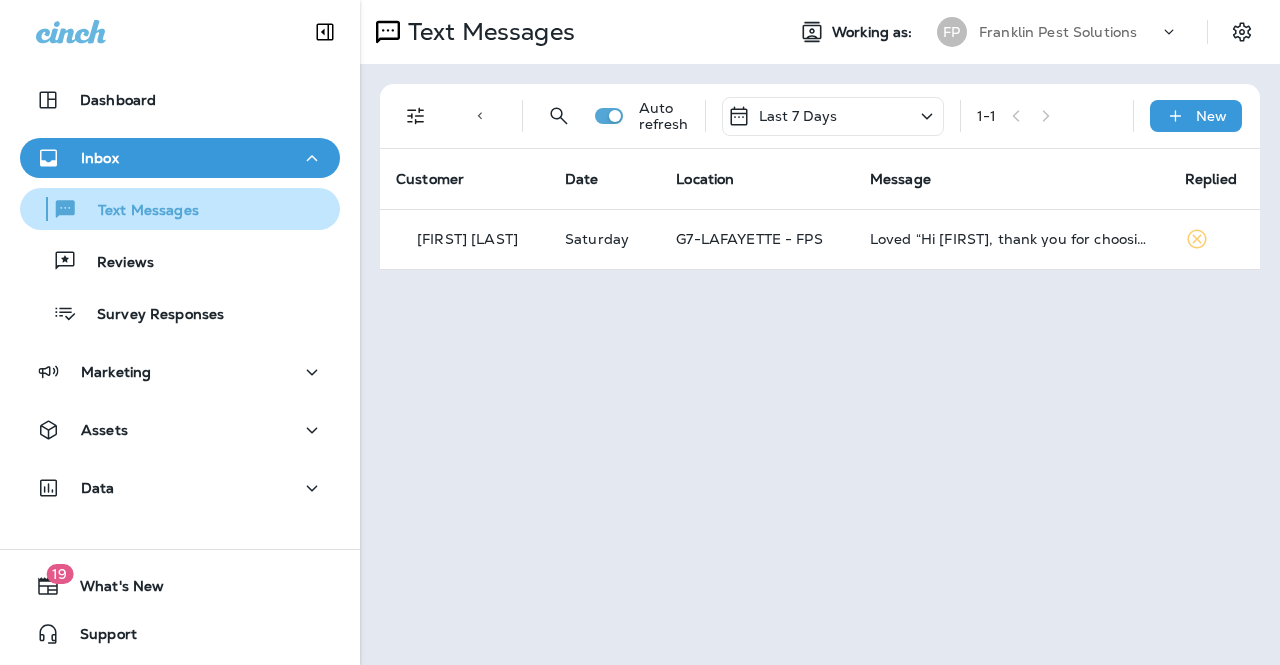 click on "Text Messages" at bounding box center [138, 211] 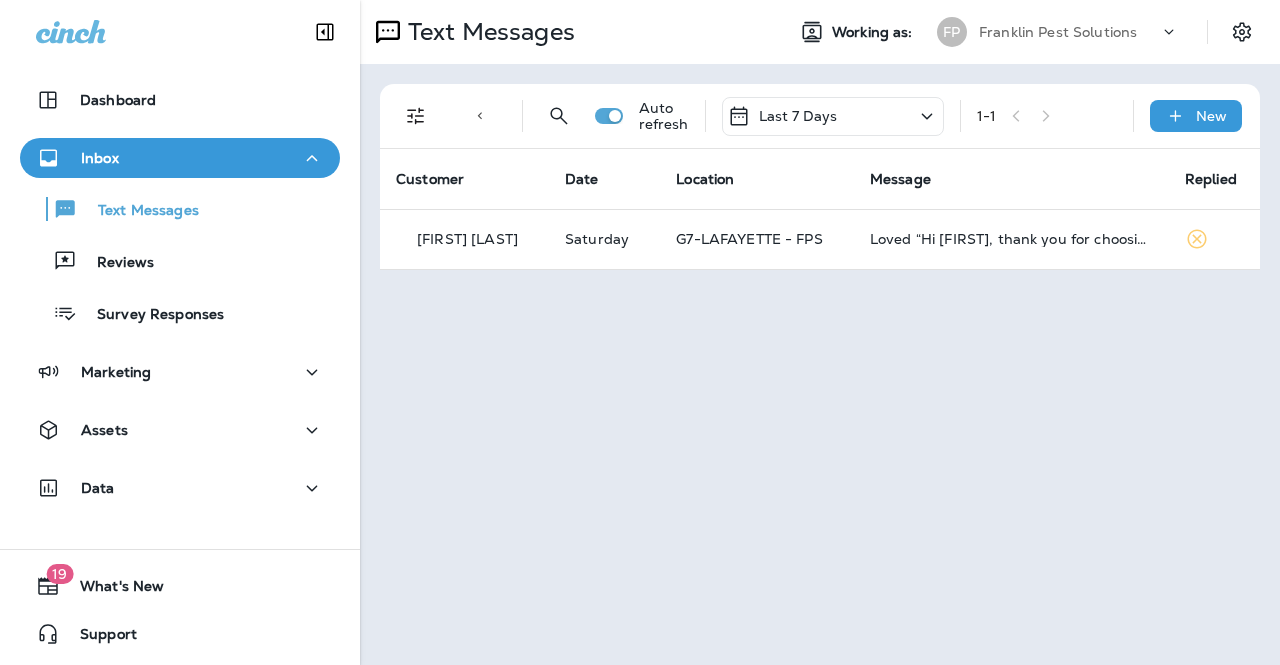 click on "Text Messages Working as: FP Franklin Pest Solutions Text Direction : Incoming Auto refresh Last 7 Days 1 - 1 New Customer Date Location Message Replied [FIRST] [LAST] Saturday G7-LAFAYETTE - FPS Loved “Hi [FIRST], thank you for choosing Franklin Pest Sol…”" at bounding box center [820, 332] 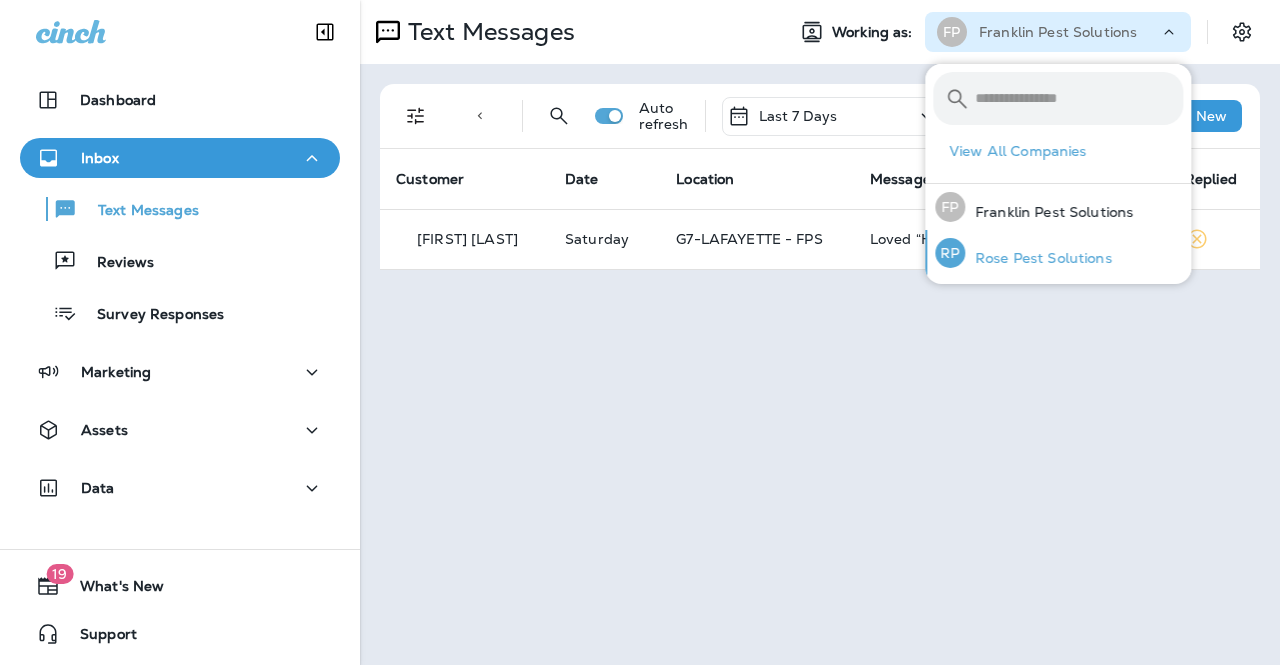 click on "Rose Pest Solutions" at bounding box center [1038, 258] 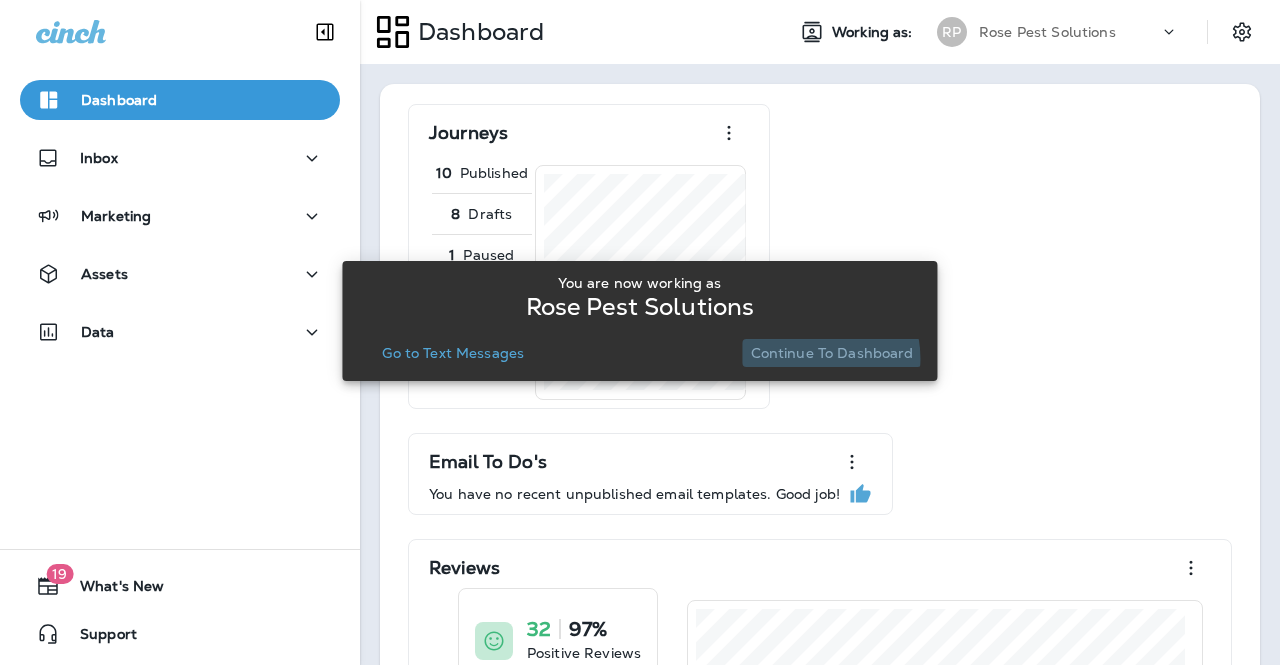 click on "Continue to Dashboard" at bounding box center (832, 353) 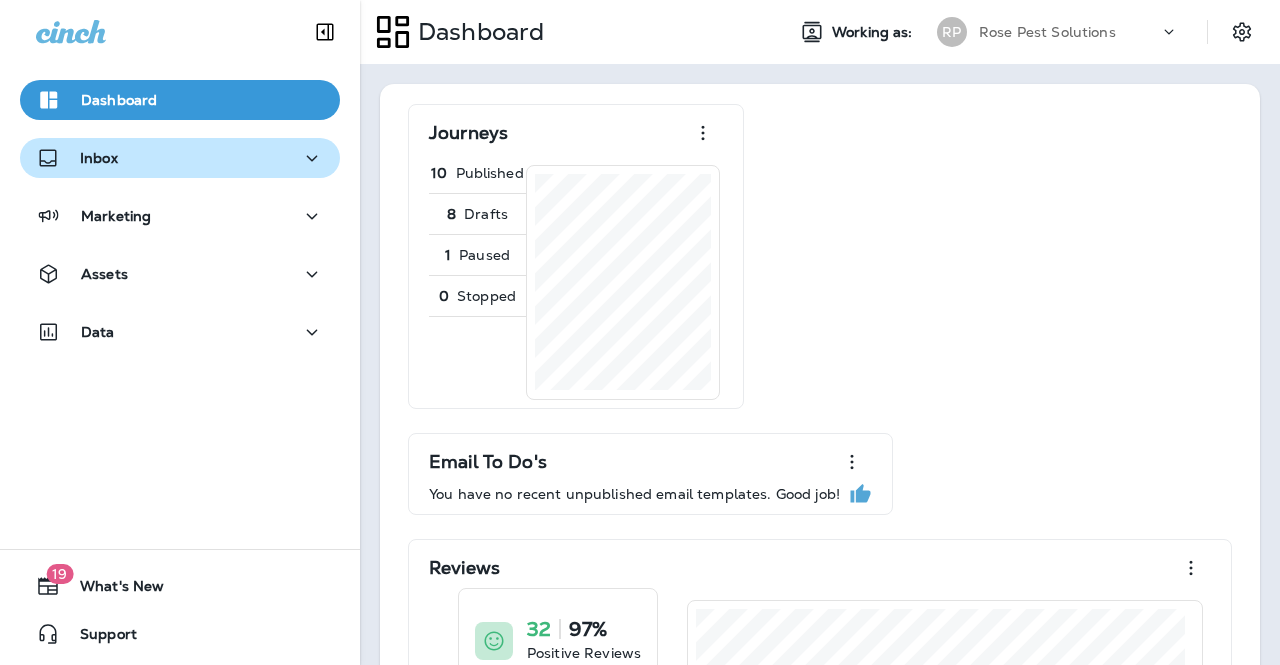 click on "Inbox" at bounding box center (180, 158) 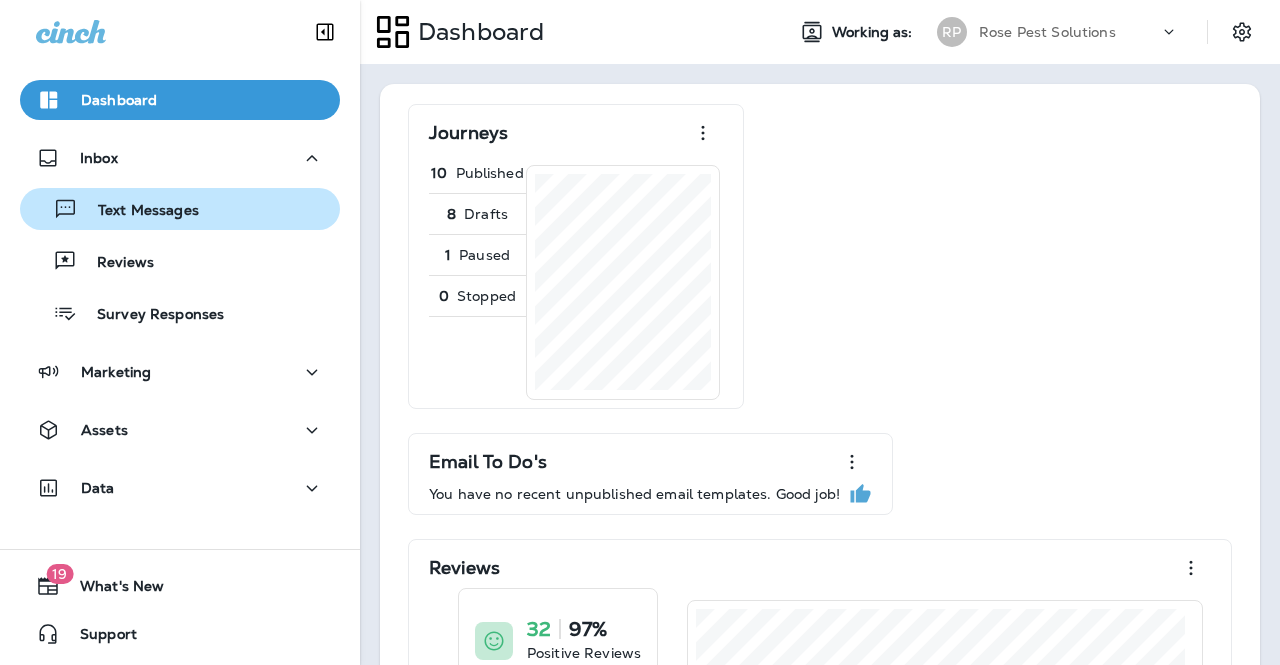 click on "Text Messages" at bounding box center [138, 211] 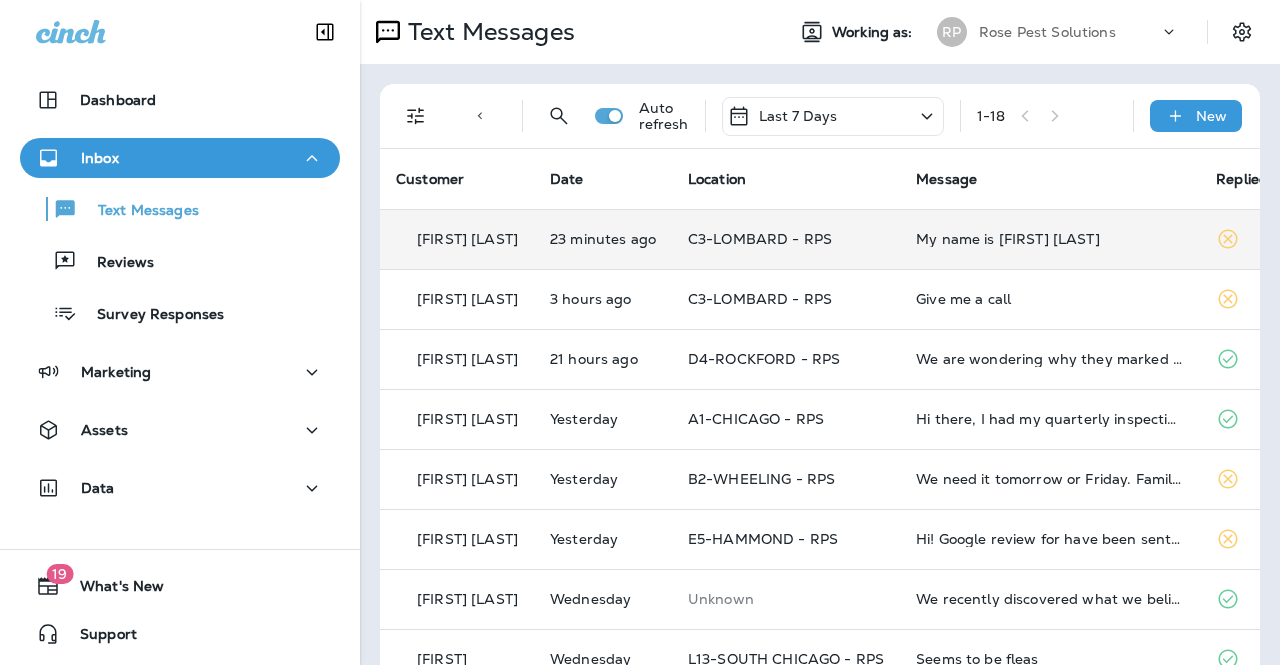 click on "My name is [FIRST] [LAST]" at bounding box center [1050, 239] 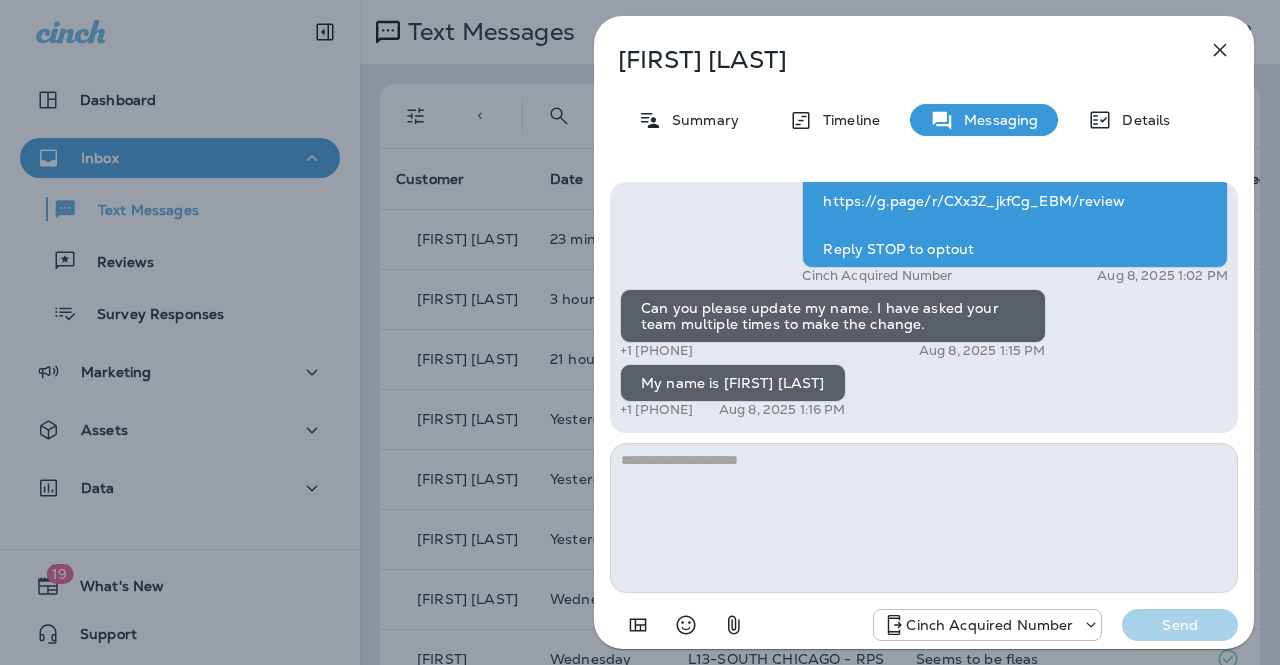 click at bounding box center (924, 518) 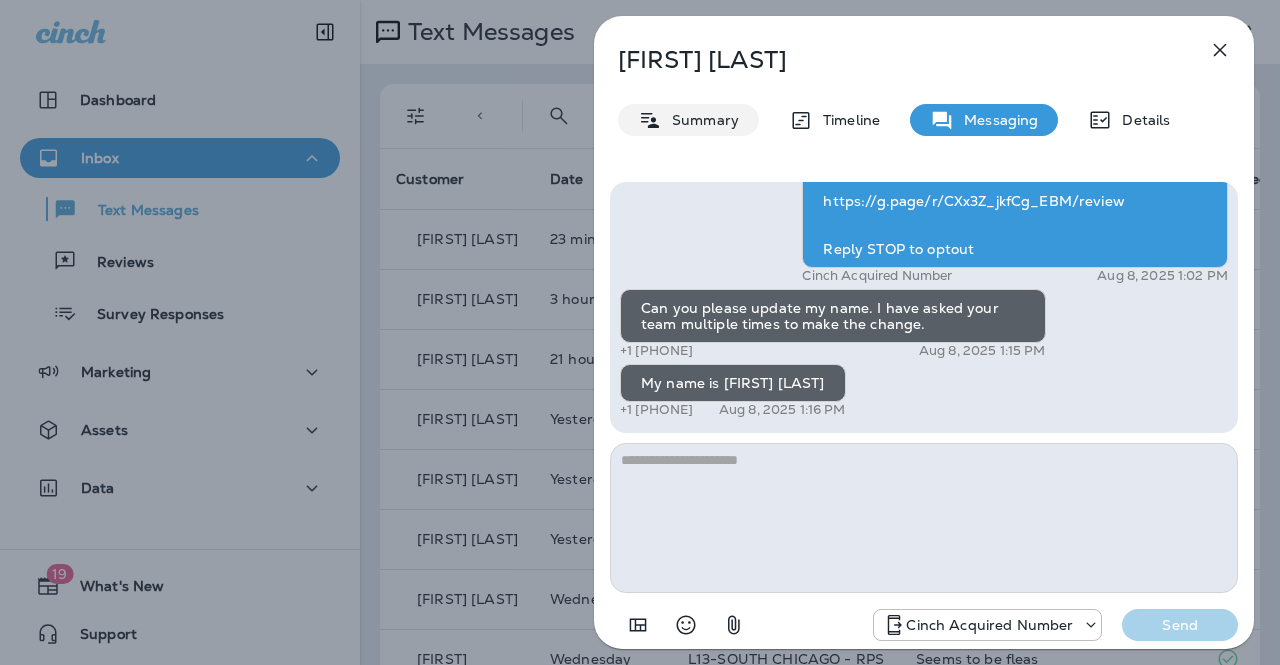 click on "Summary" at bounding box center [700, 120] 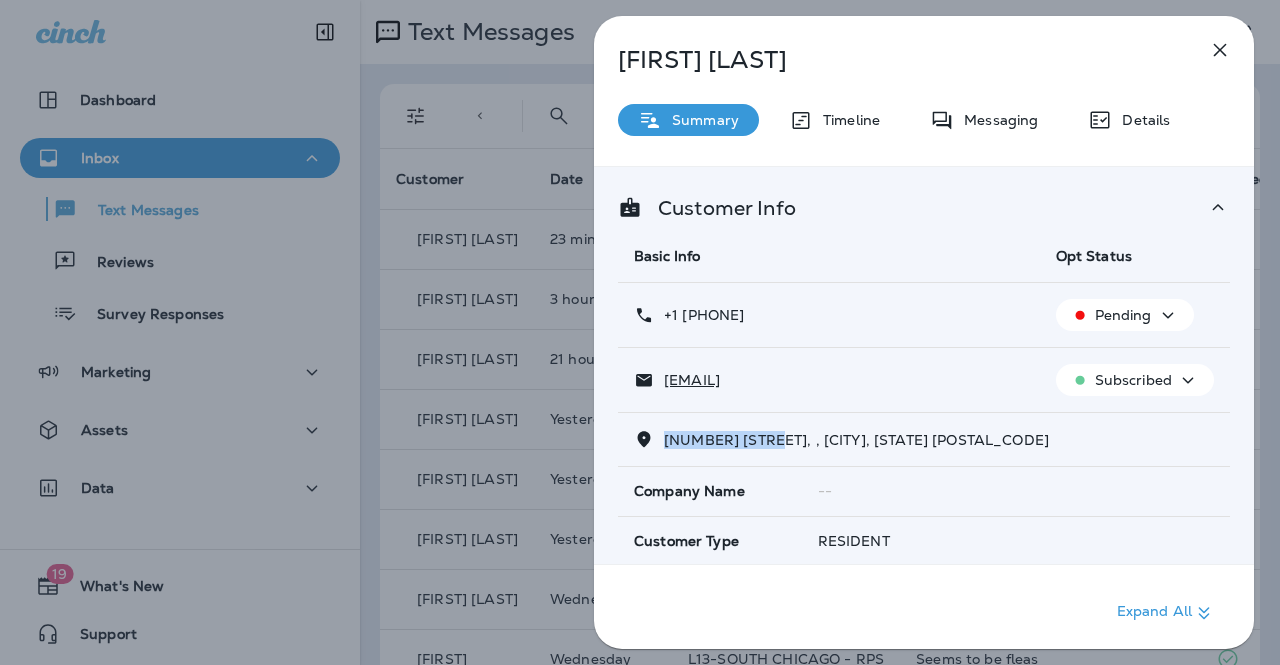 drag, startPoint x: 664, startPoint y: 439, endPoint x: 769, endPoint y: 442, distance: 105.04285 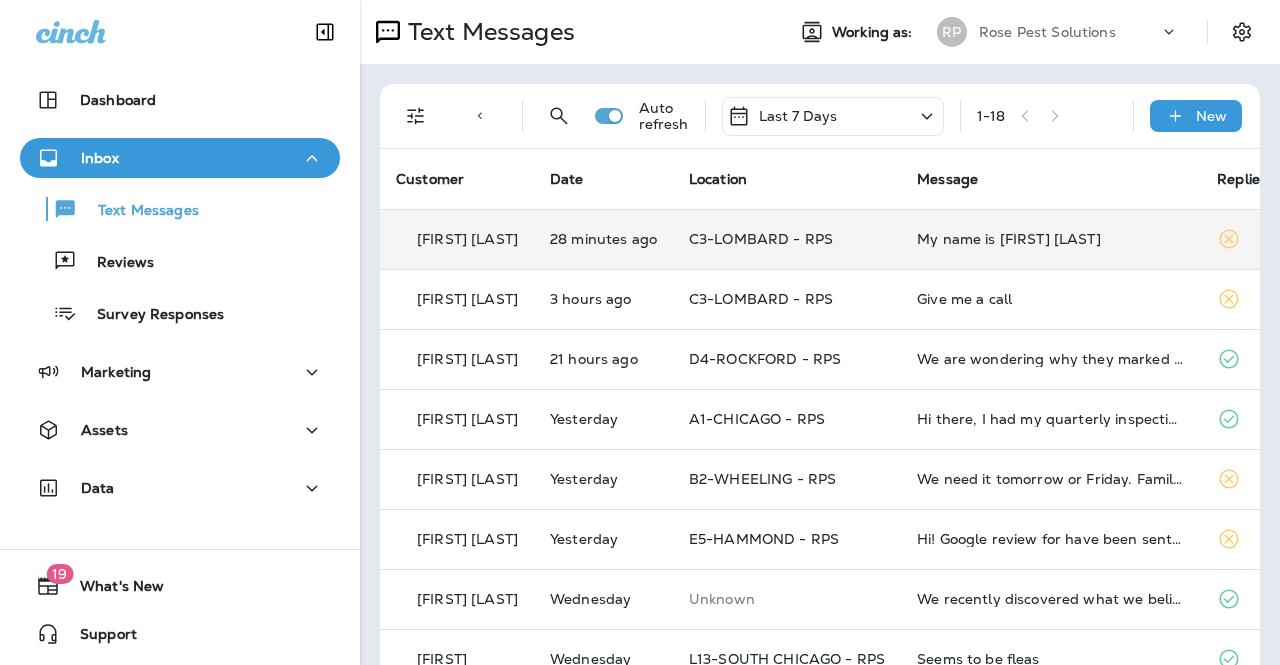 click on "My name is [FIRST] [LAST]" at bounding box center [1051, 239] 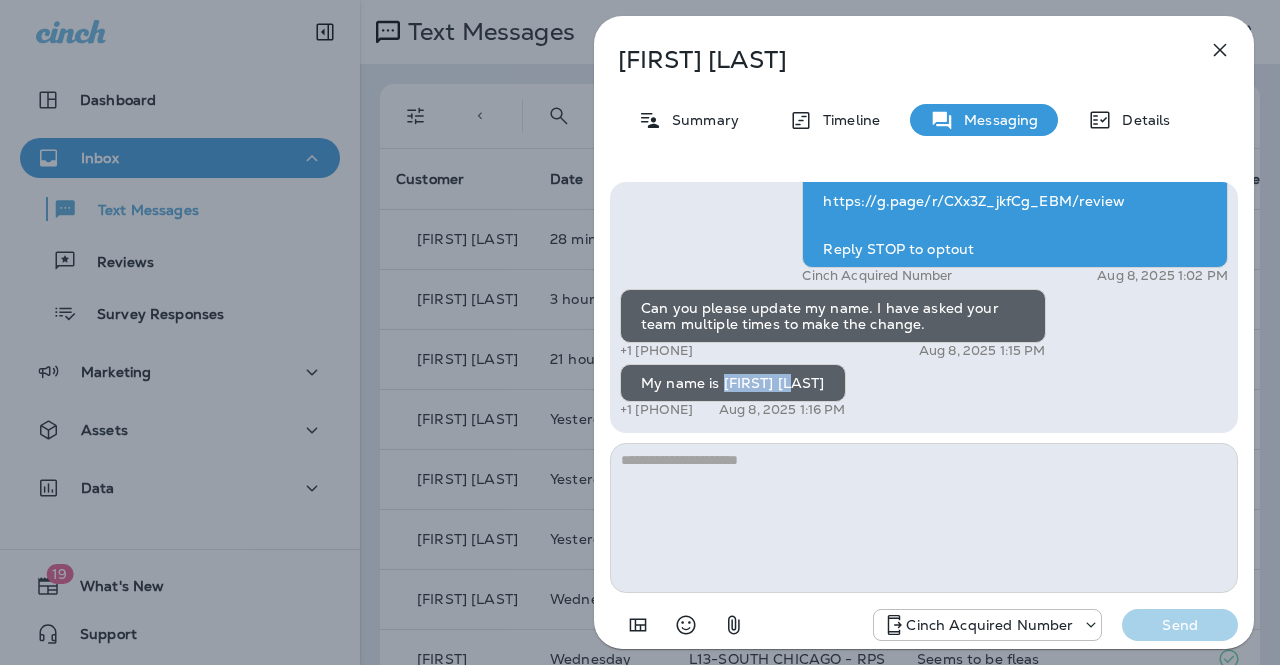drag, startPoint x: 808, startPoint y: 381, endPoint x: 723, endPoint y: 379, distance: 85.02353 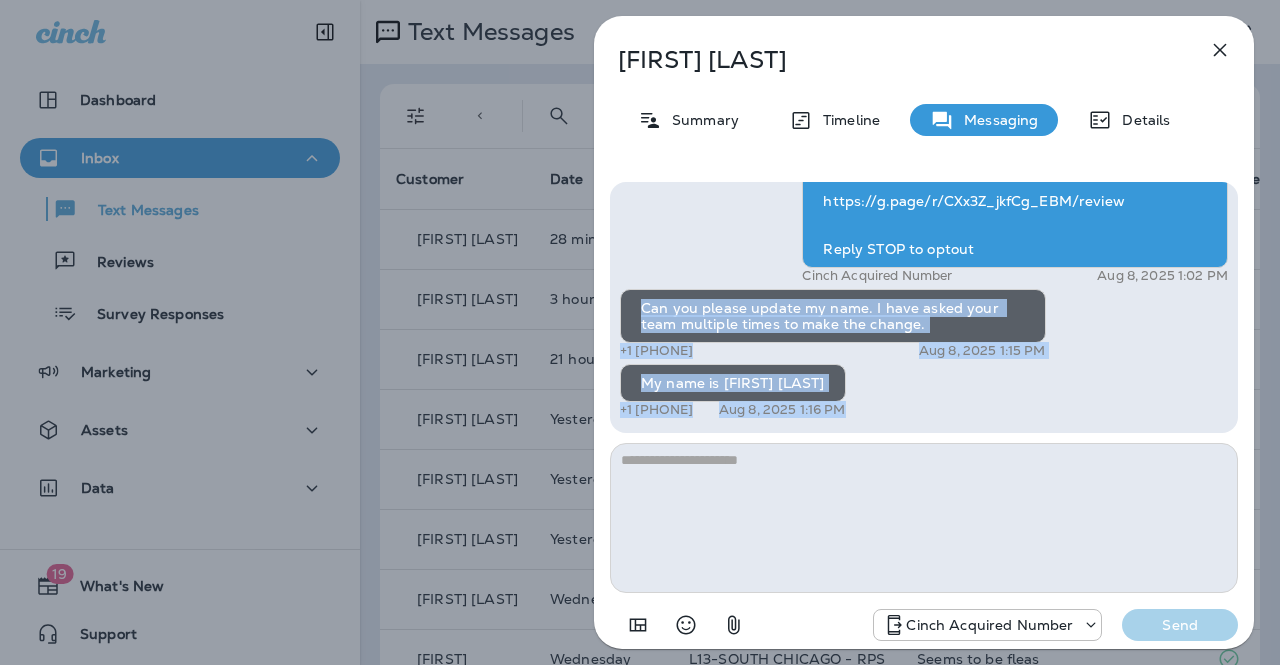 drag, startPoint x: 636, startPoint y: 300, endPoint x: 914, endPoint y: 397, distance: 294.43674 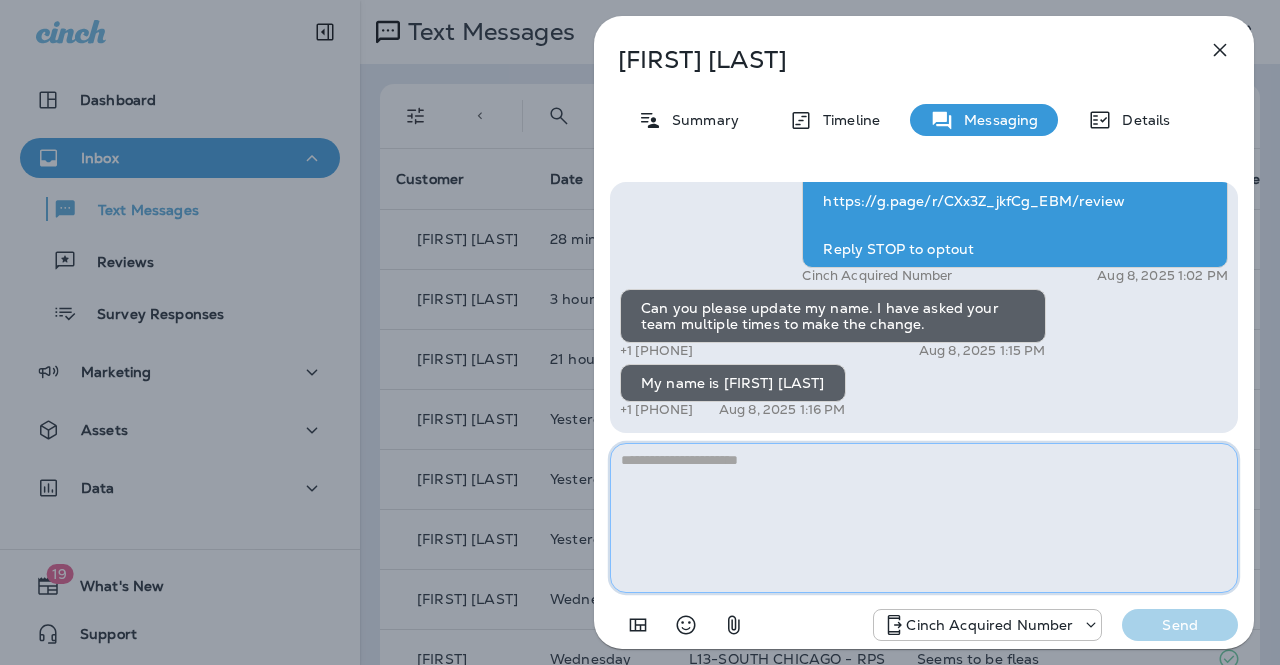 click at bounding box center (924, 518) 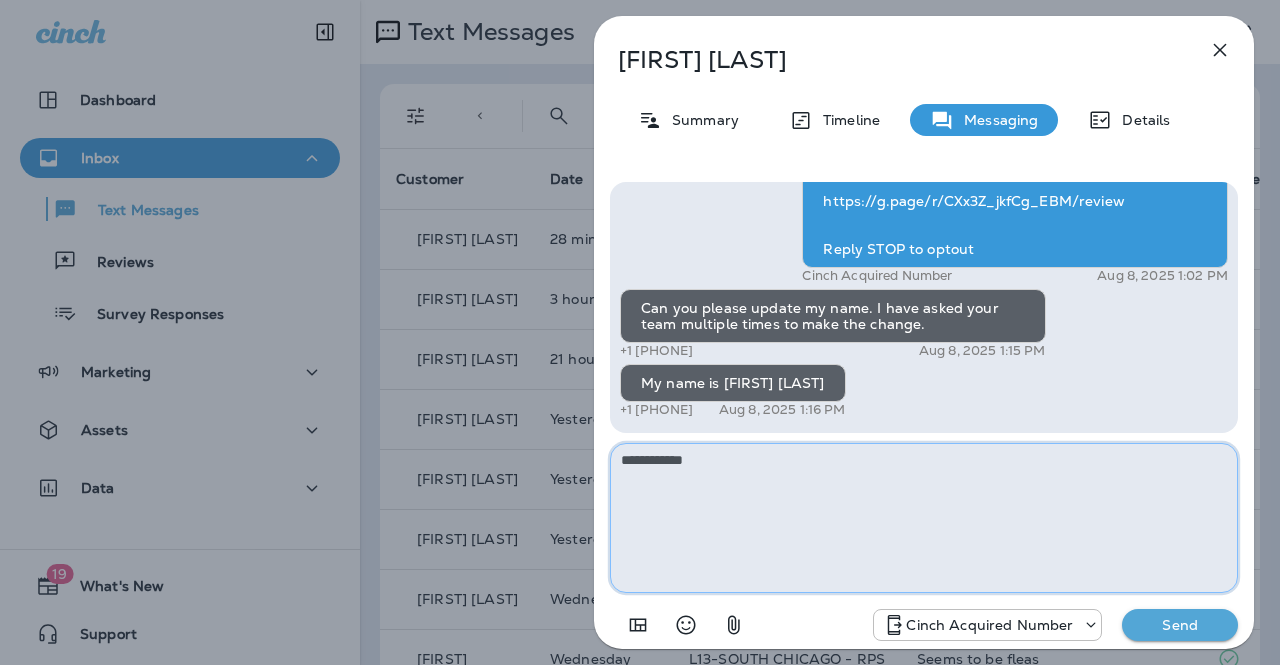 type on "**********" 